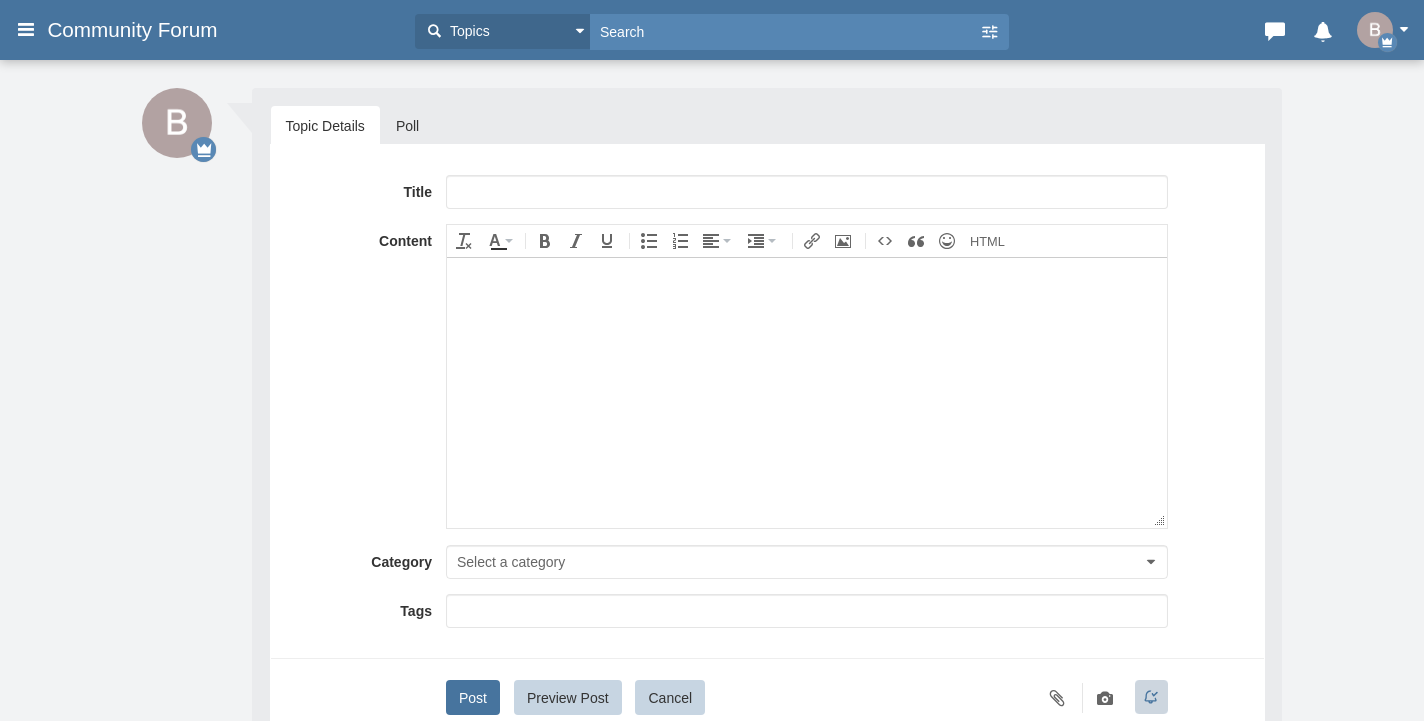 scroll, scrollTop: 0, scrollLeft: 0, axis: both 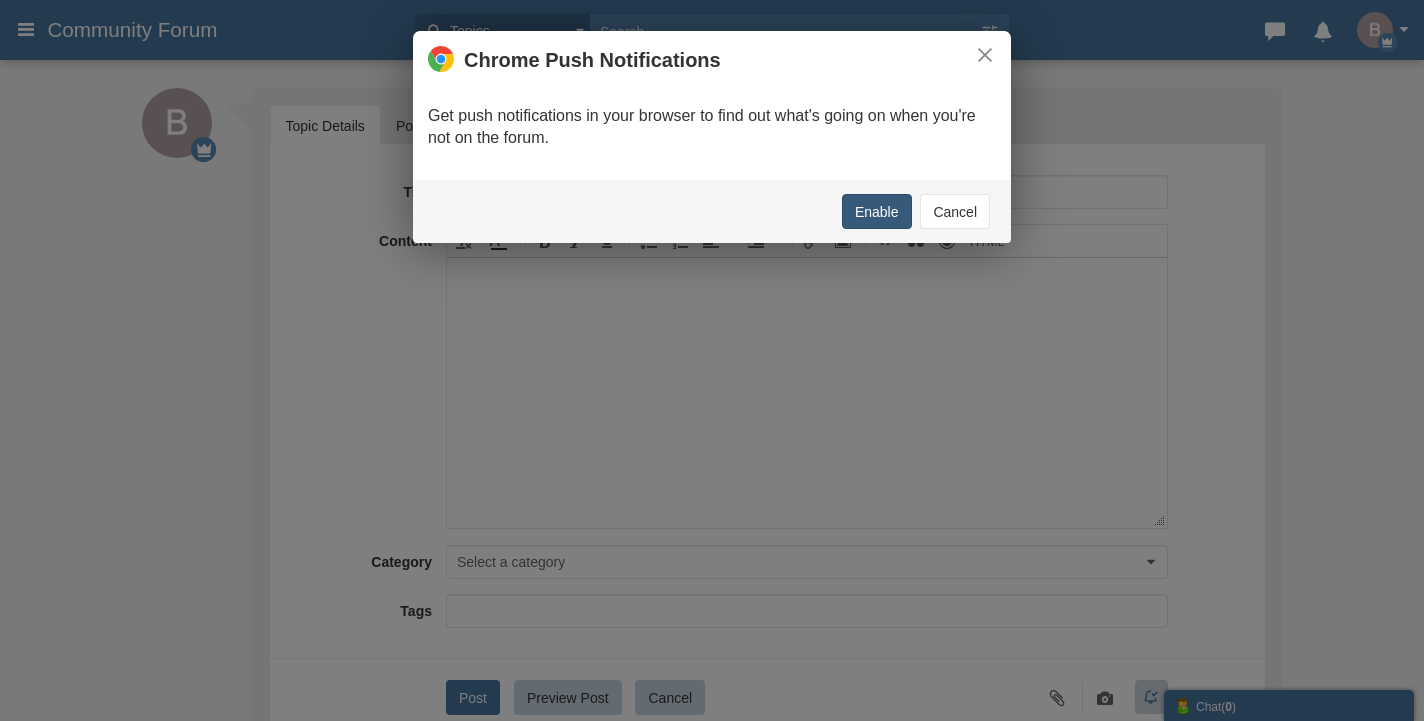 click on "Enable" at bounding box center (877, 211) 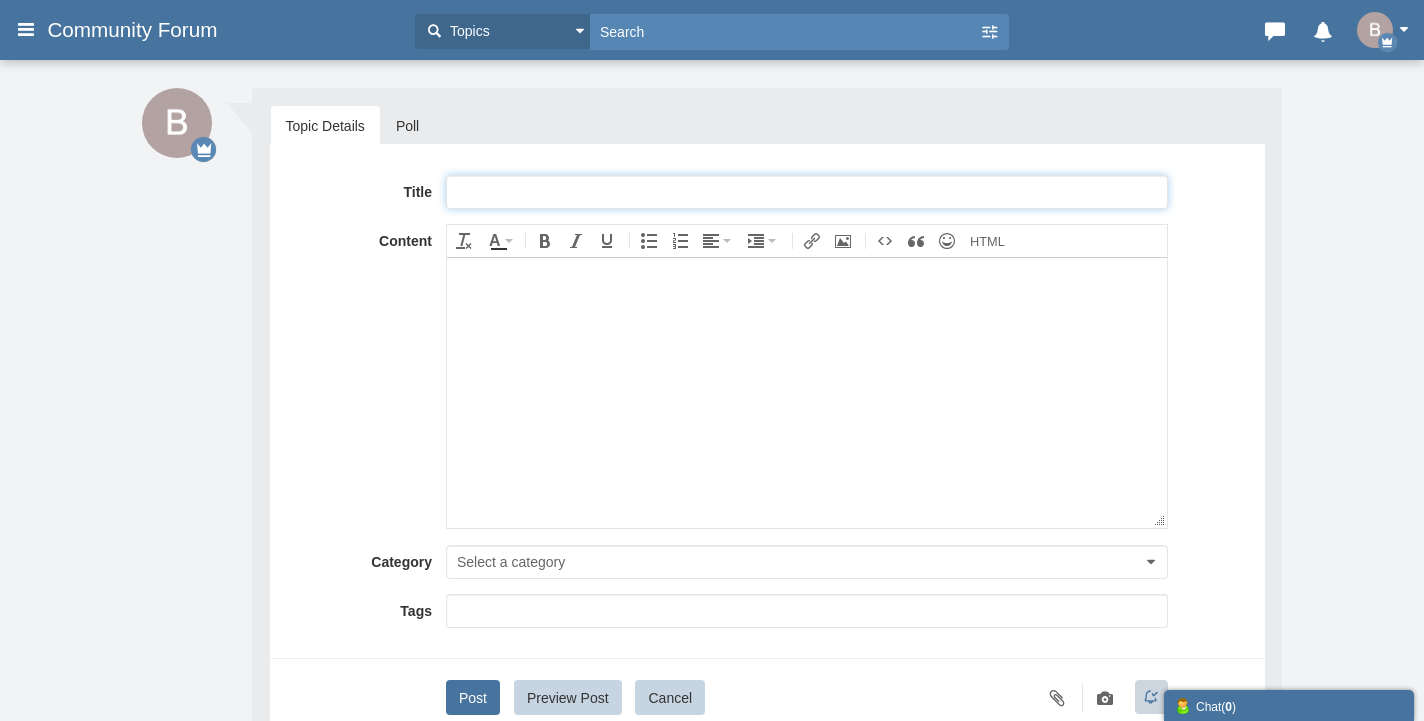 click on "Messages are turned off. Enable them to send or receive messages.
Enable Messages
Cancel
×
Modal title
OK
Welcome to your new forum! Remember, this is your forum, and you have the freedom to  change the theme  and modify the content as you see fit.
1  post
Topic Details
Poll
Title" at bounding box center [712, 454] 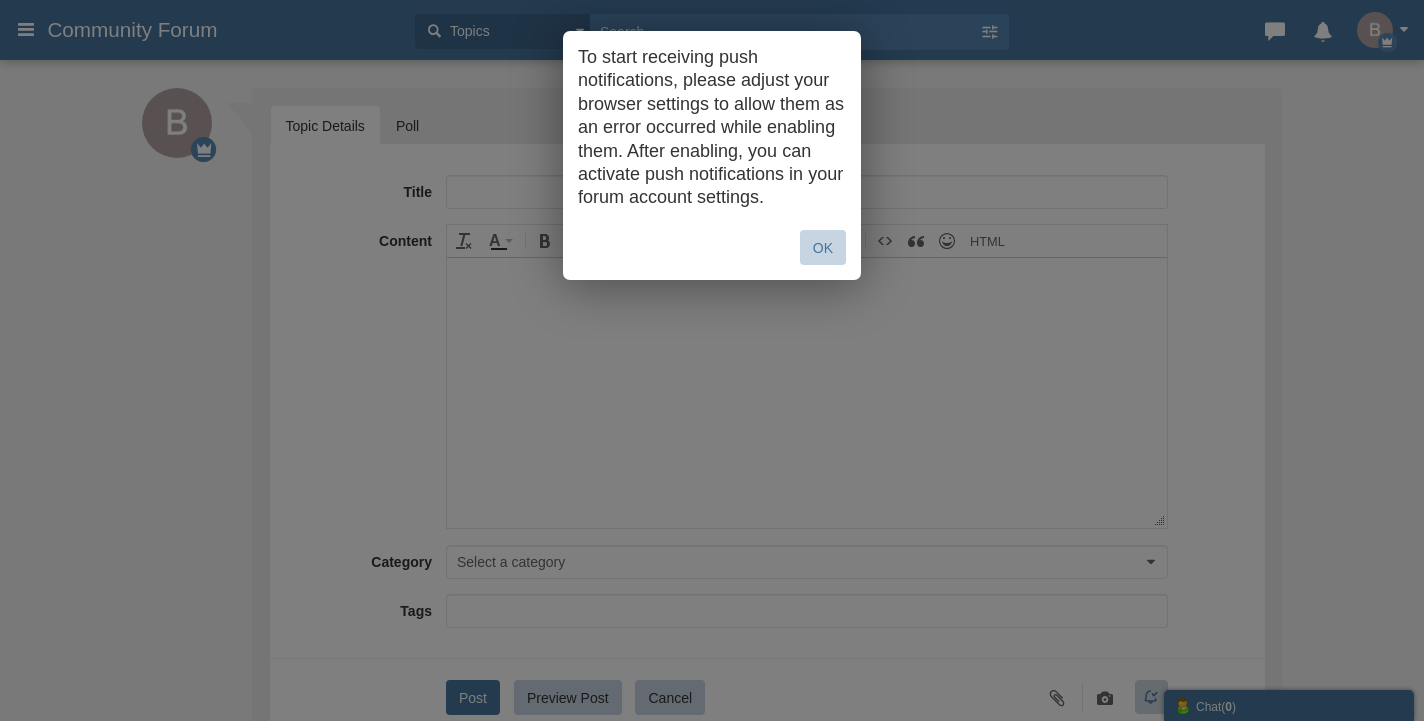 click on "To start receiving push notifications, please adjust your browser settings to allow them as an error occurred while enabling them. After enabling, you can activate push notifications in your forum account settings.
OK" at bounding box center (712, 360) 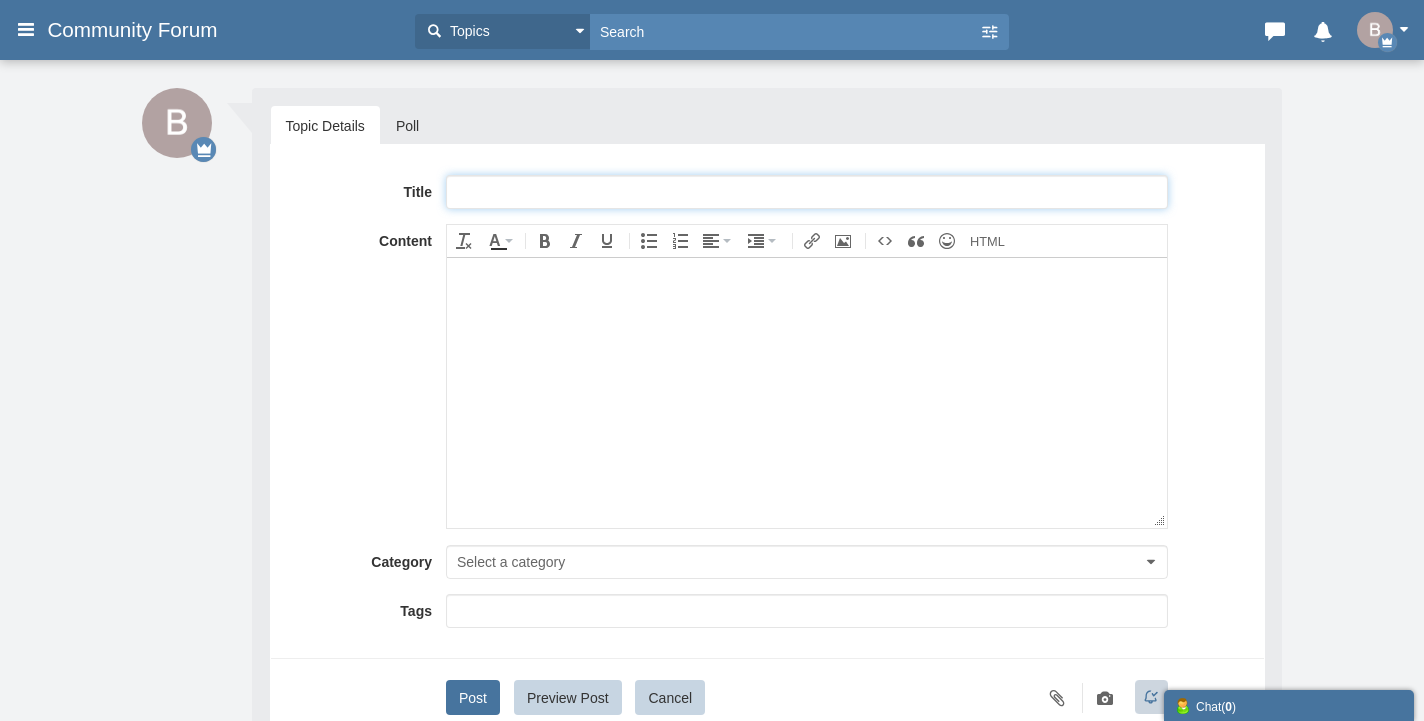 click at bounding box center (807, 192) 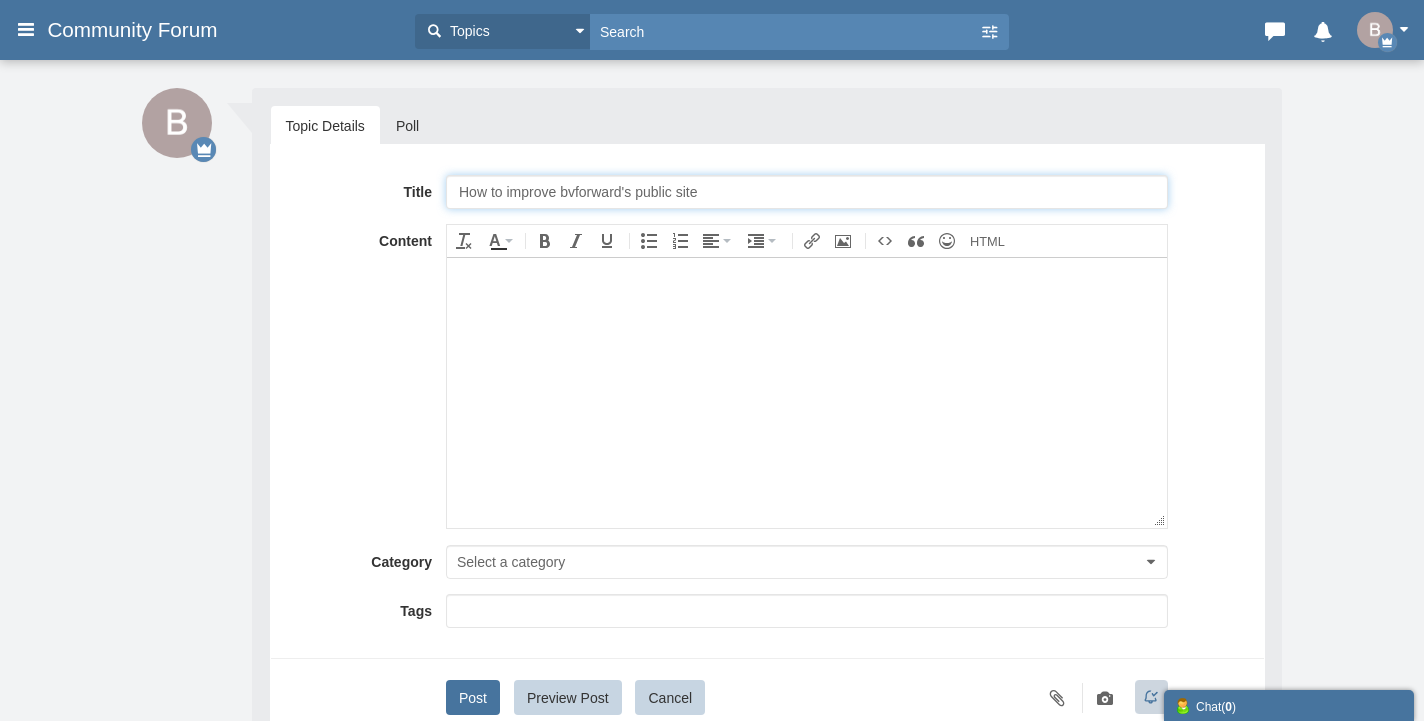 type on "How to improve bvforward's public site" 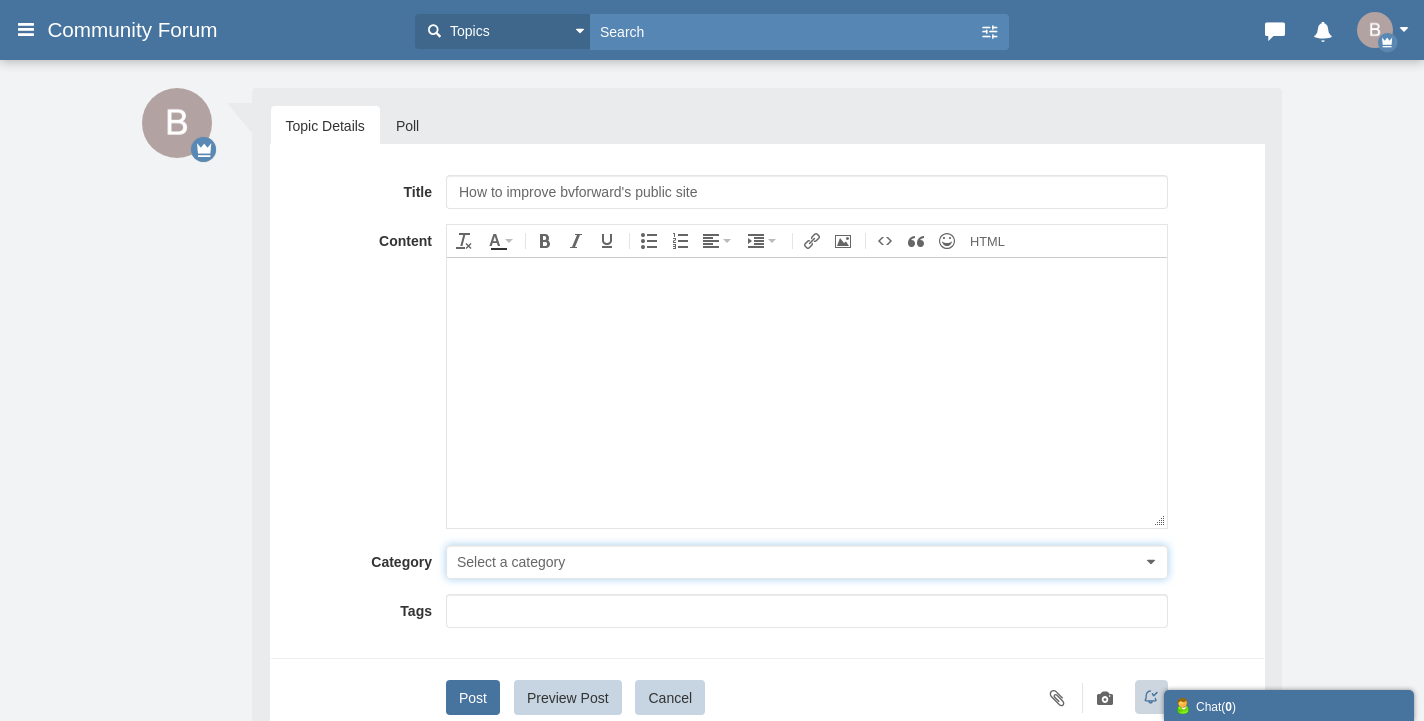 click on "Select a category" at bounding box center [807, 562] 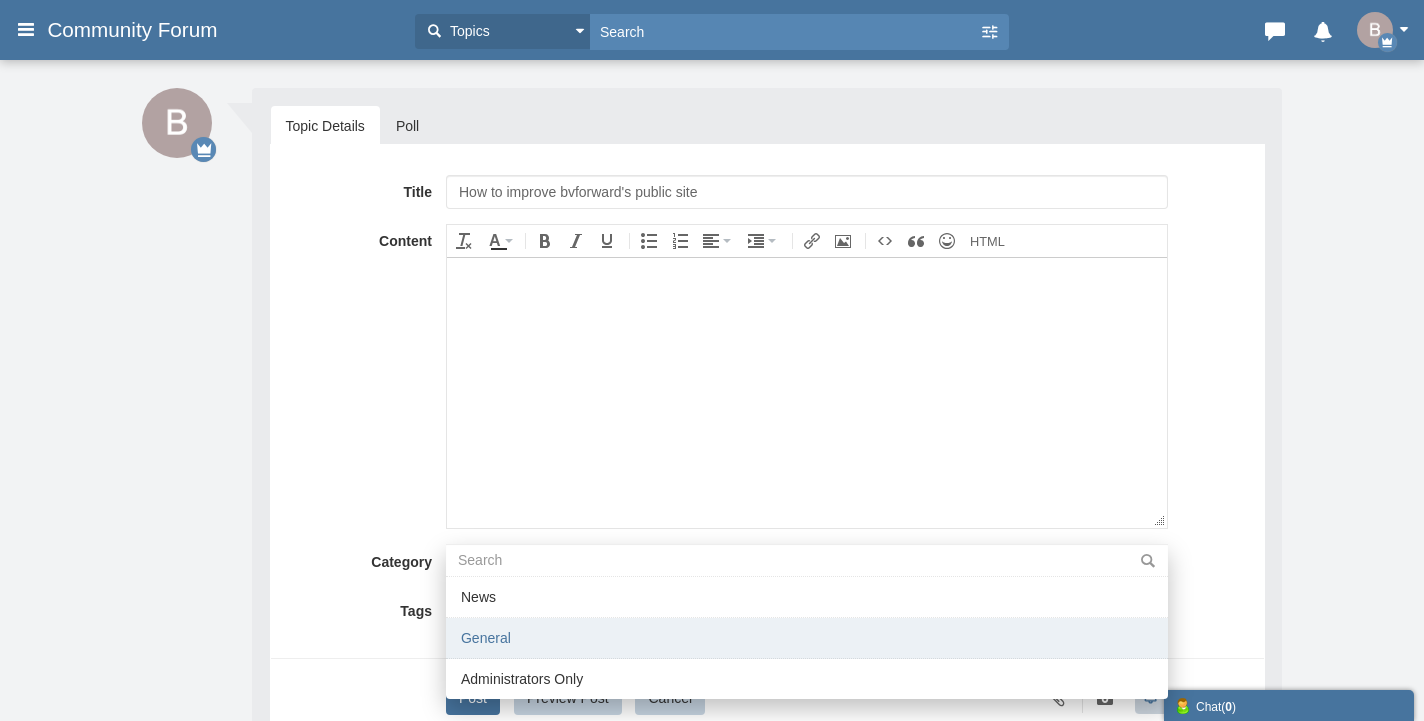click on "General" at bounding box center [807, 638] 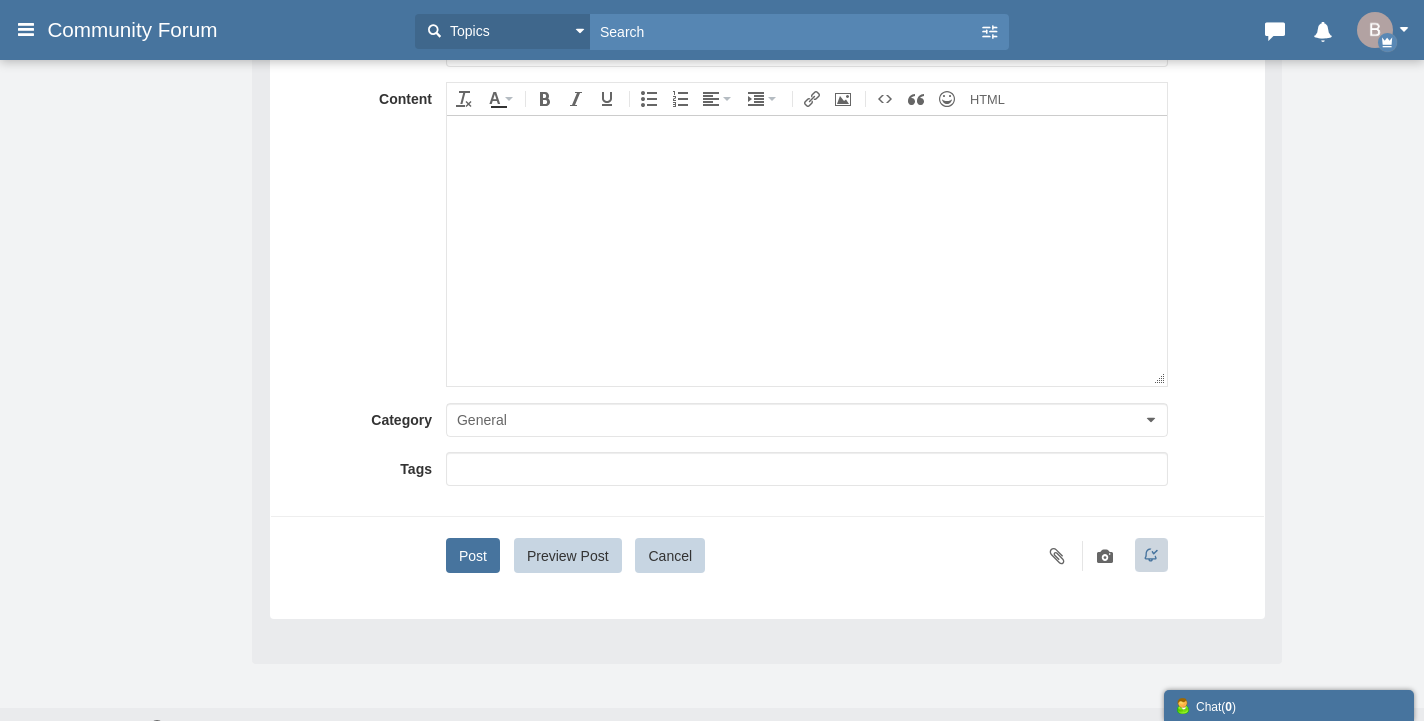 scroll, scrollTop: 143, scrollLeft: 0, axis: vertical 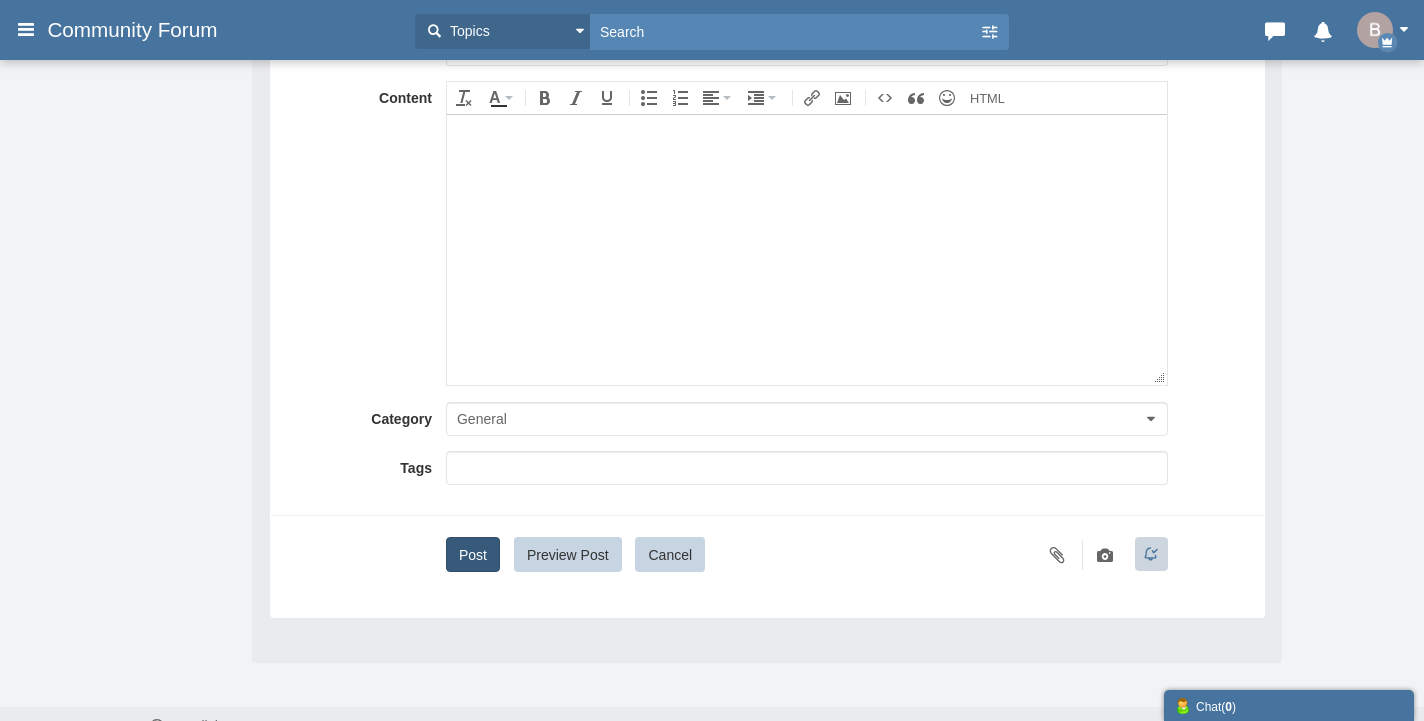 click on "Post" at bounding box center [473, 554] 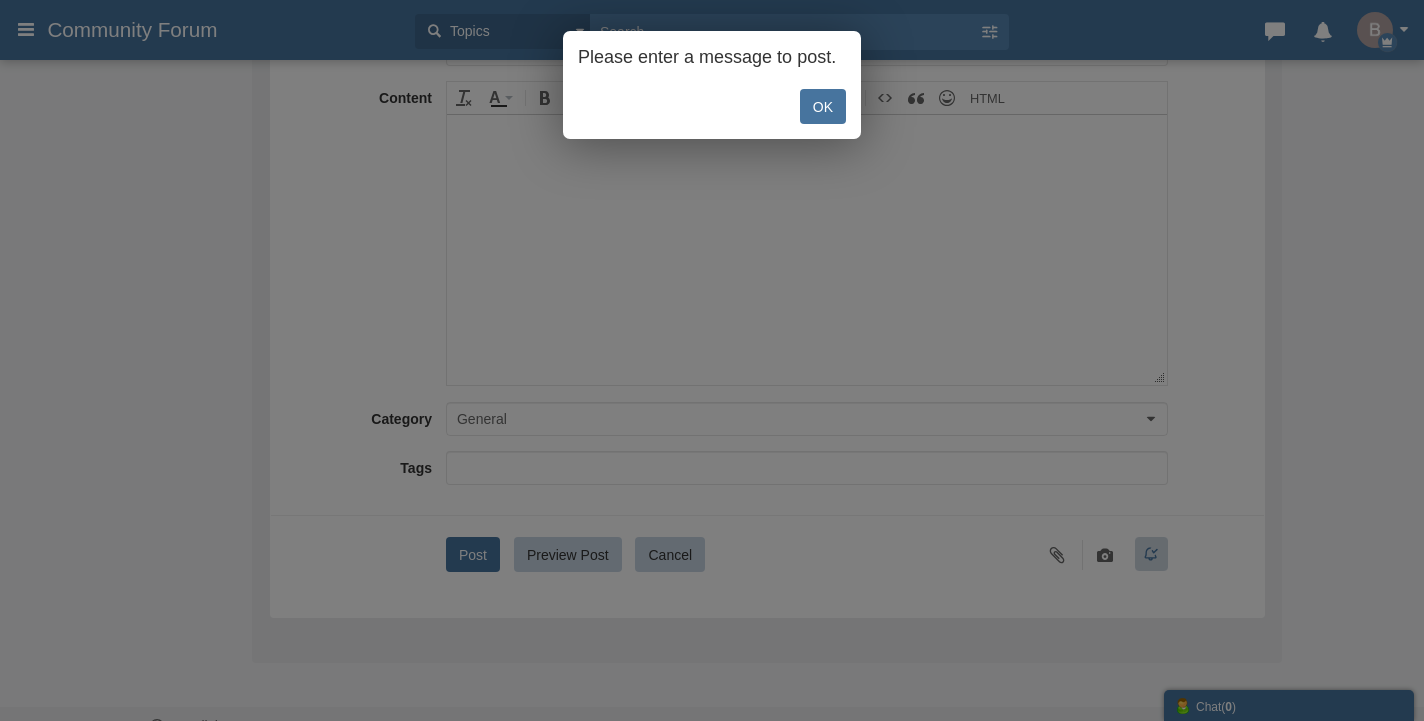 click on "OK" at bounding box center [823, 106] 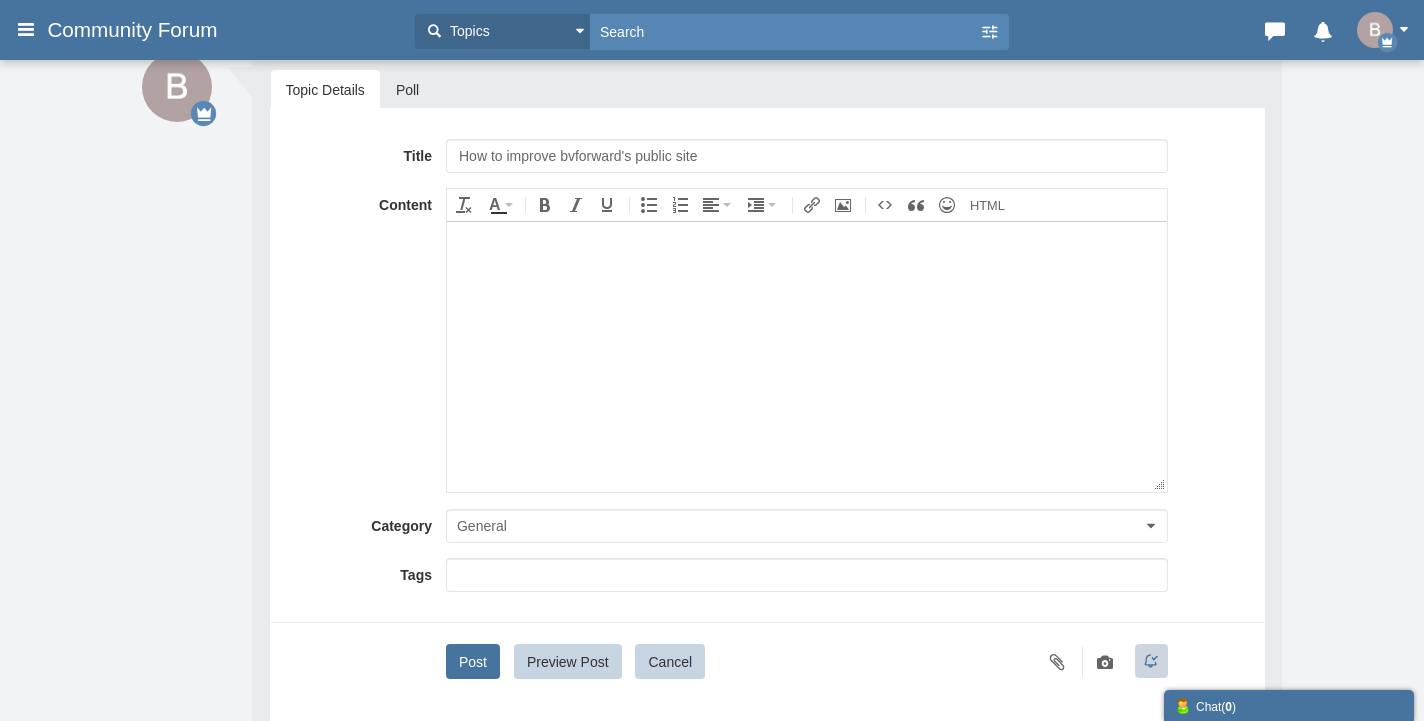 scroll, scrollTop: 0, scrollLeft: 0, axis: both 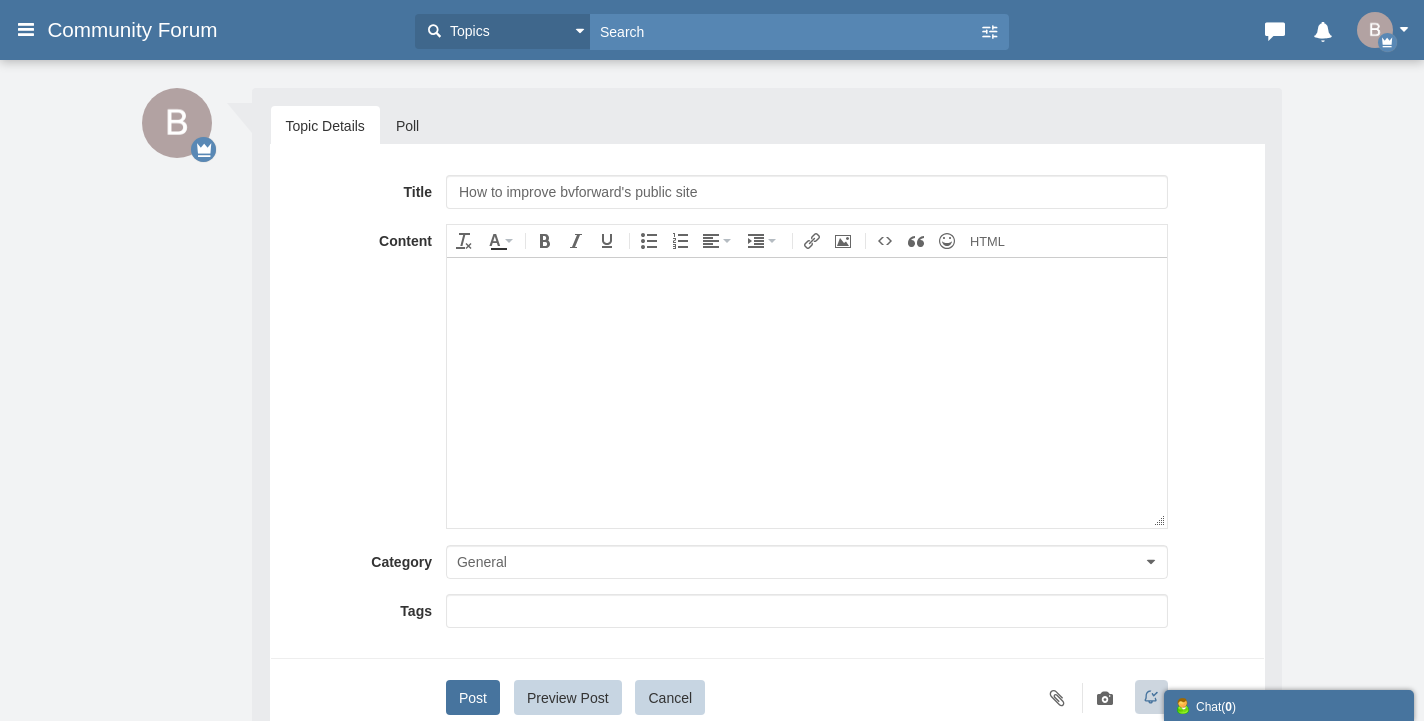 click at bounding box center [806, 392] 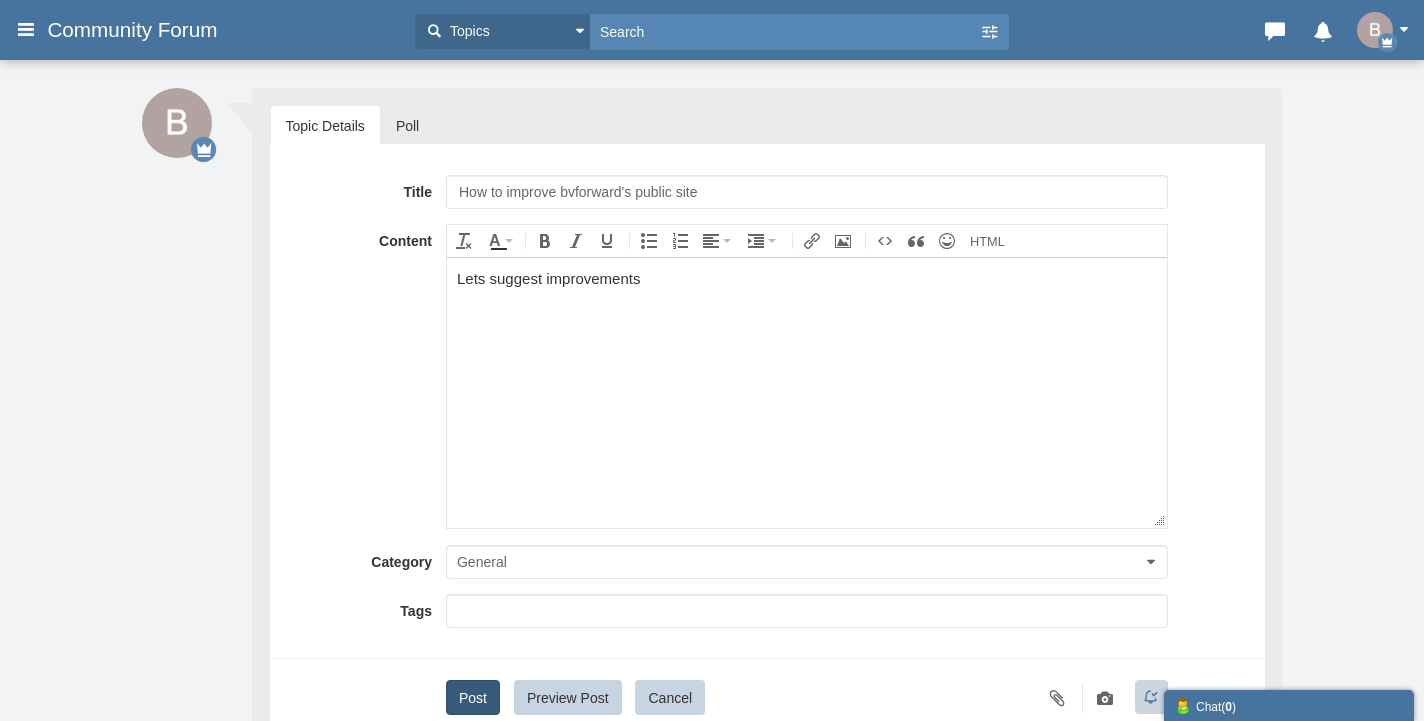 click on "Post" at bounding box center (473, 697) 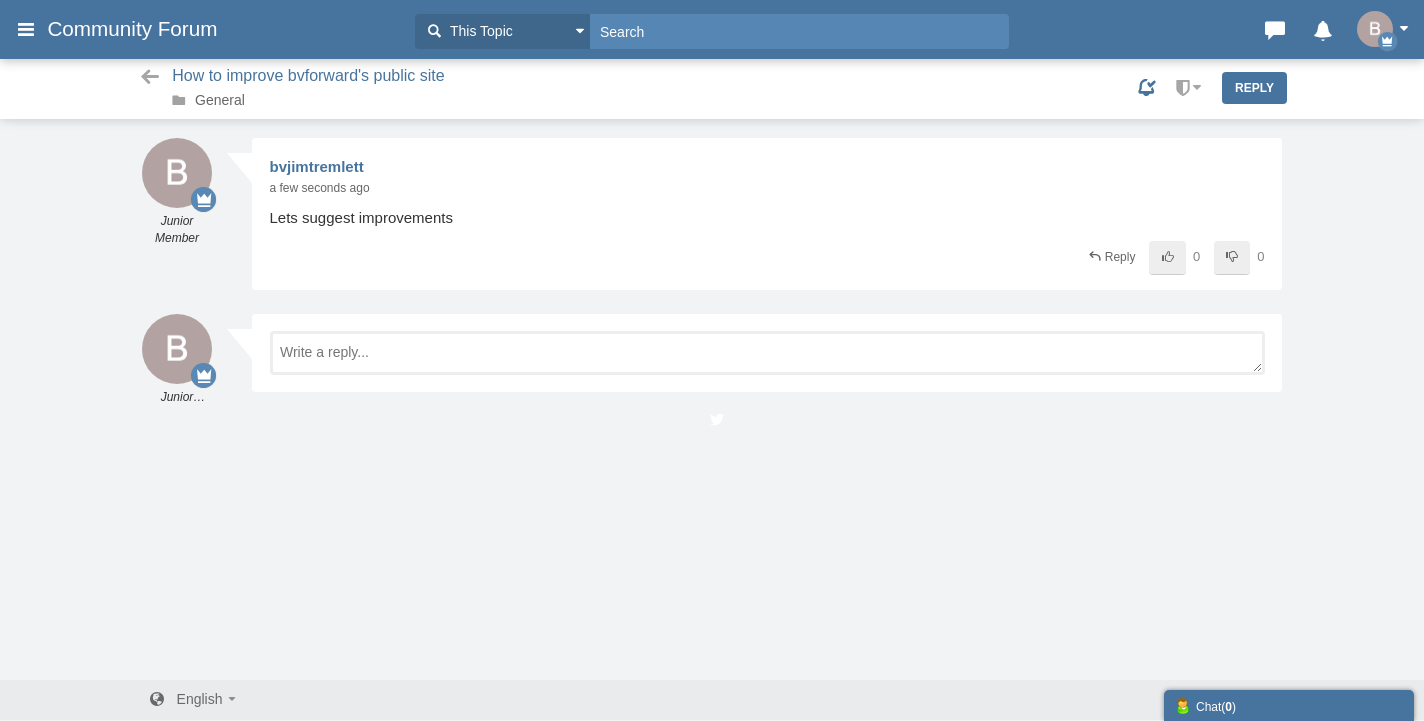 scroll, scrollTop: 2, scrollLeft: 0, axis: vertical 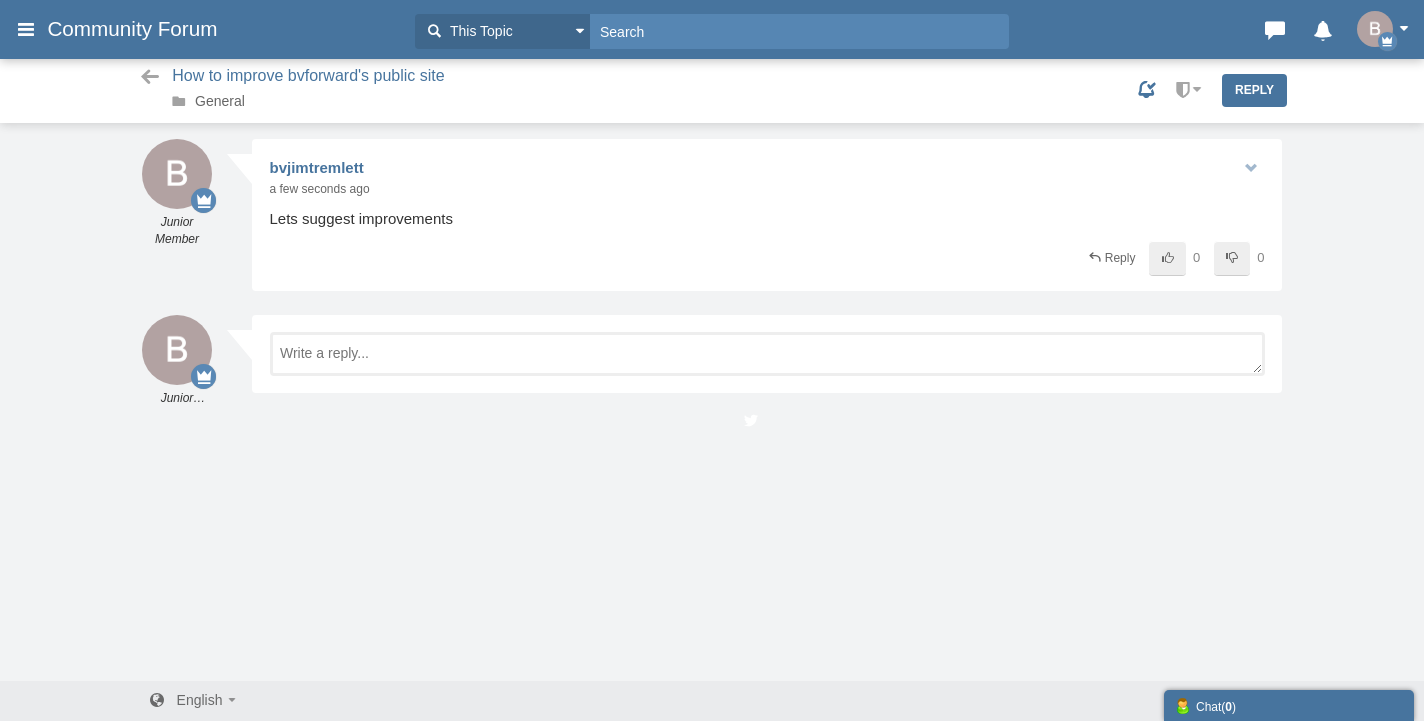 click on "a few seconds ago
Edited" at bounding box center (767, 188) 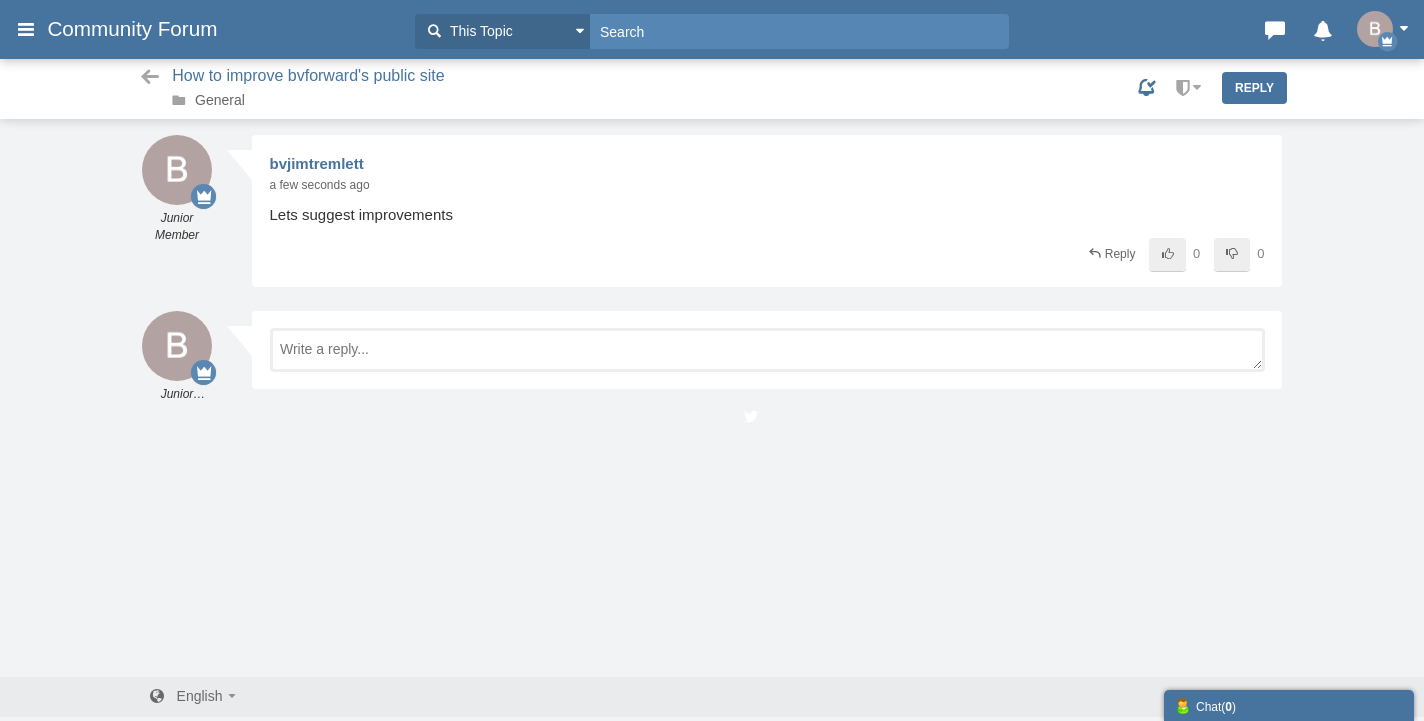 scroll, scrollTop: 3, scrollLeft: 0, axis: vertical 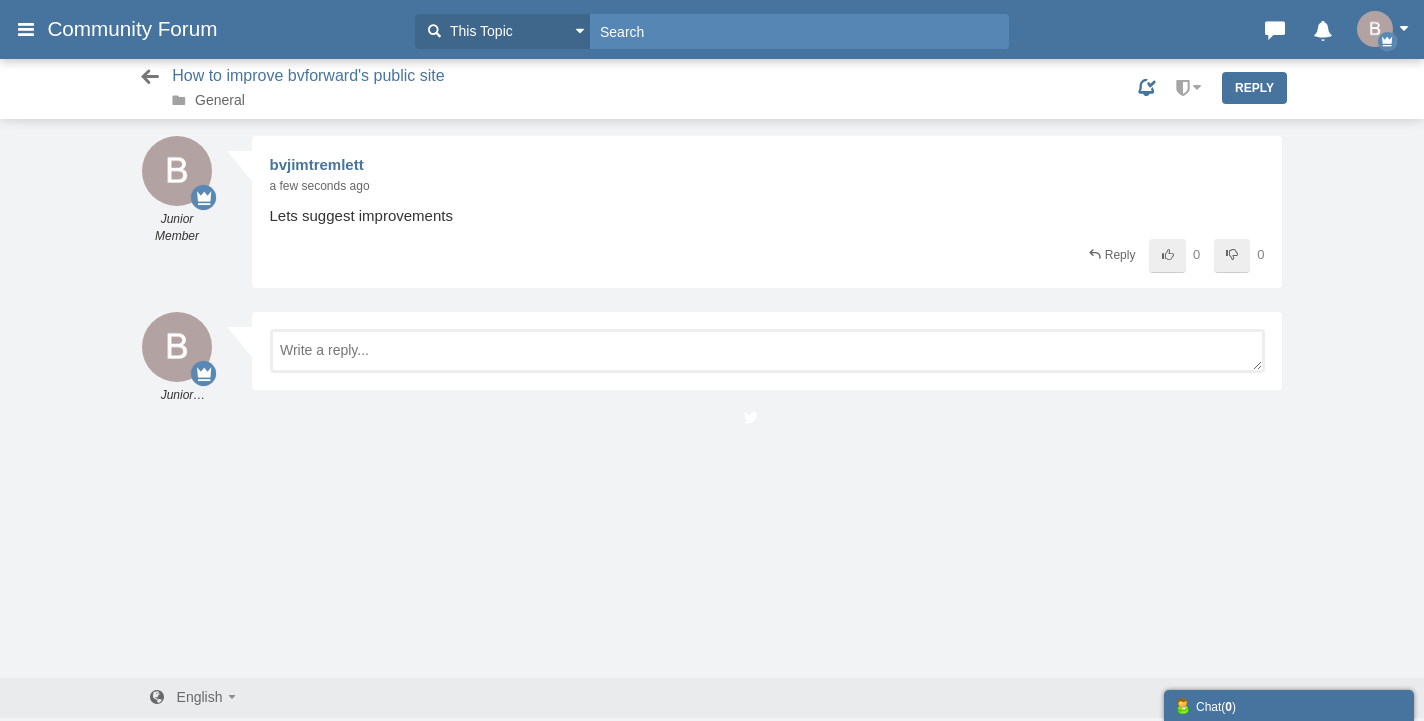 click at bounding box center [149, 77] 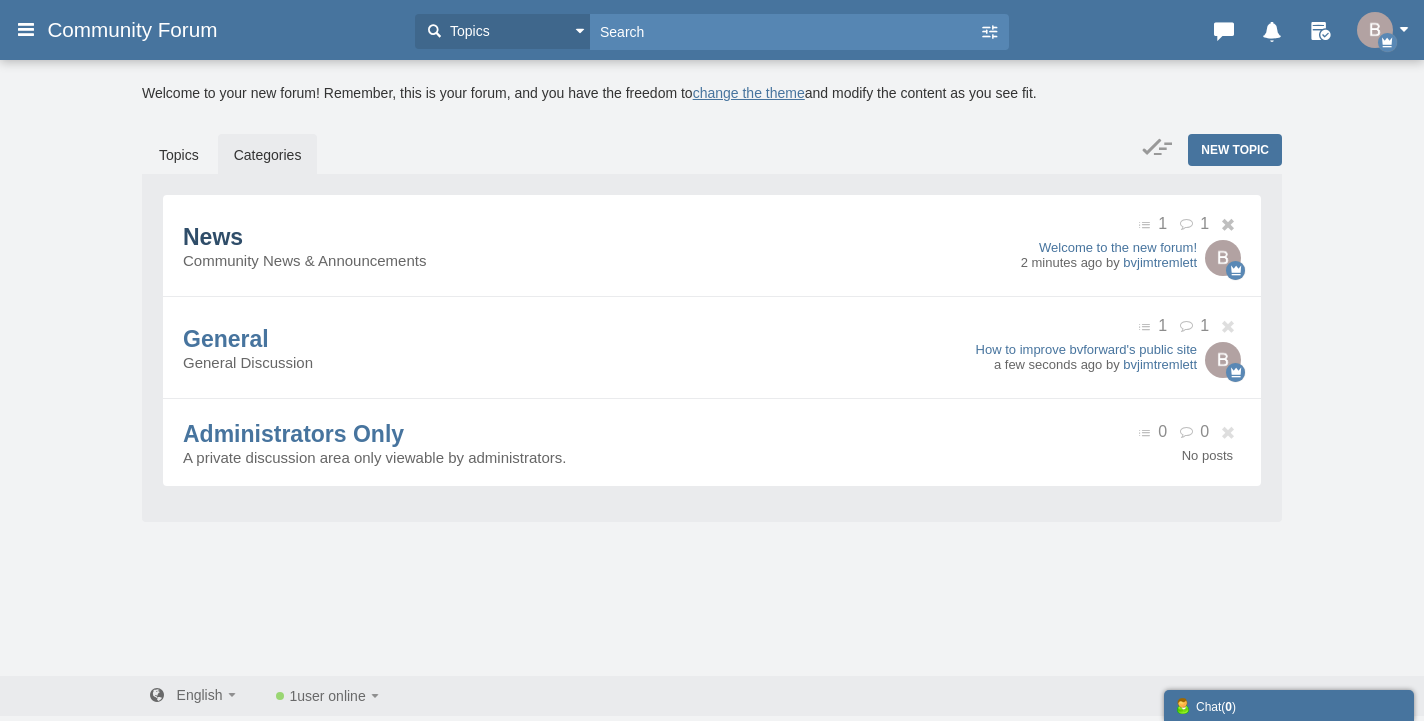 scroll, scrollTop: 0, scrollLeft: 0, axis: both 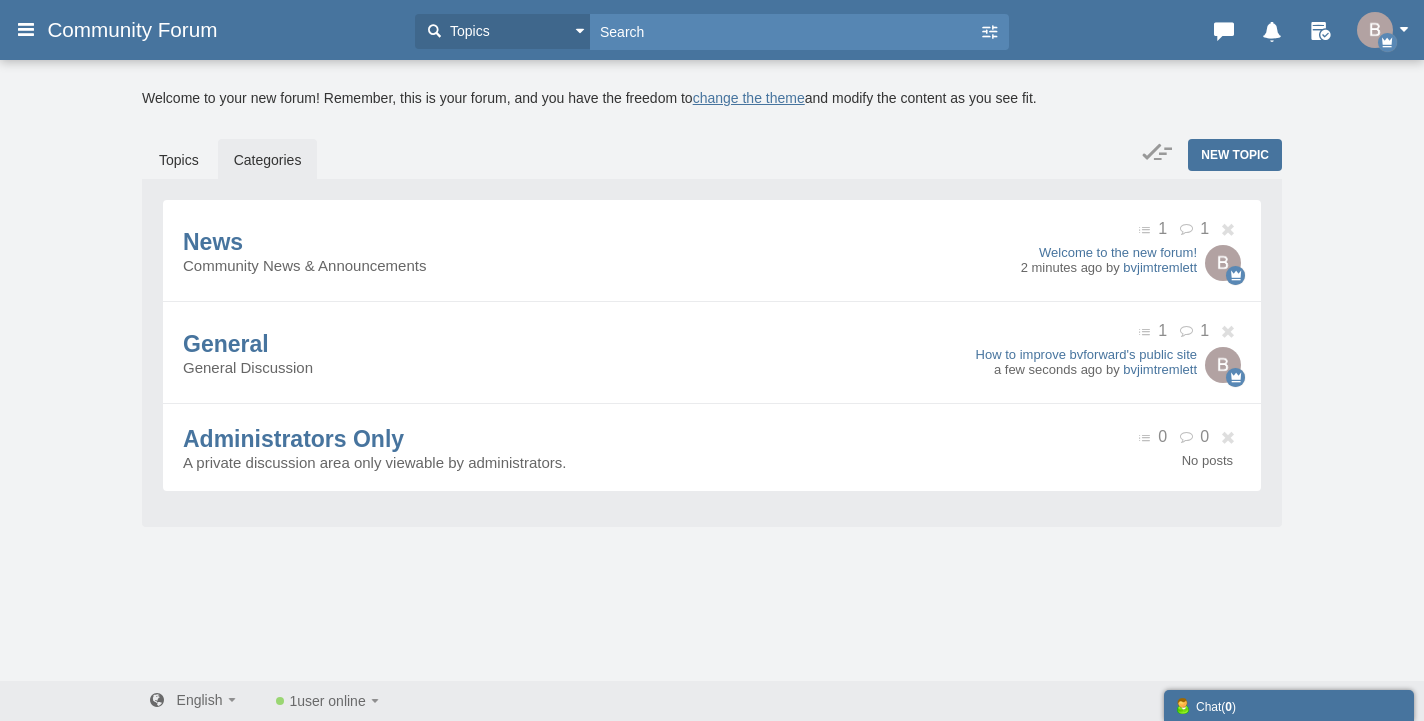 click on "Community Forum" at bounding box center (139, 30) 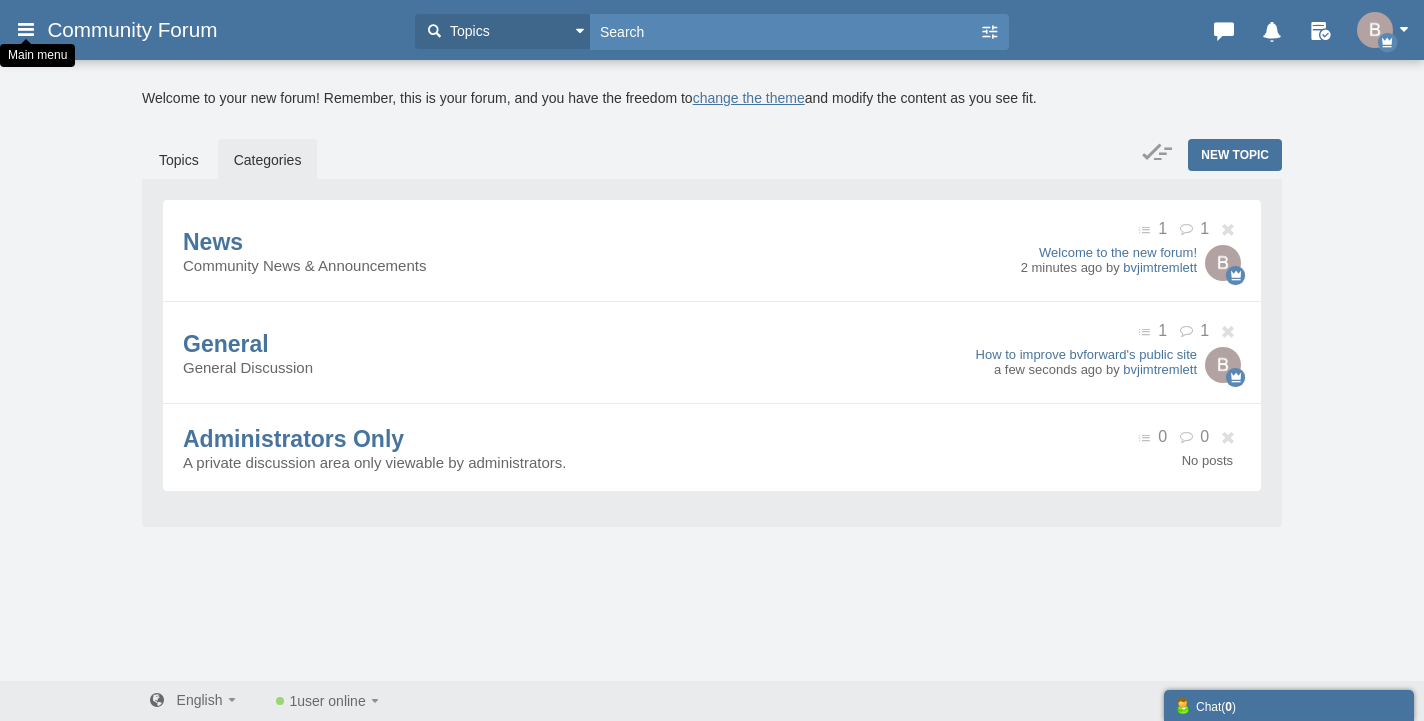 click at bounding box center [26, 29] 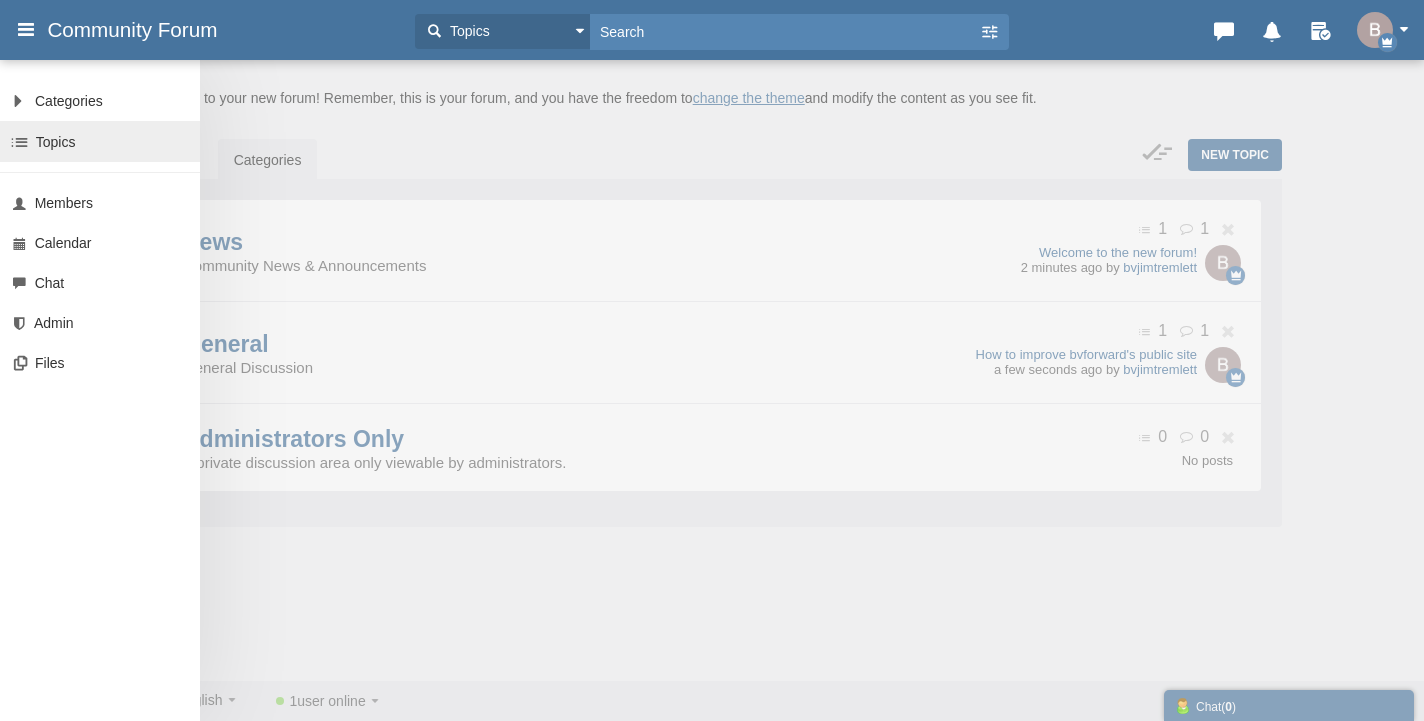click on "Topics" at bounding box center [56, 142] 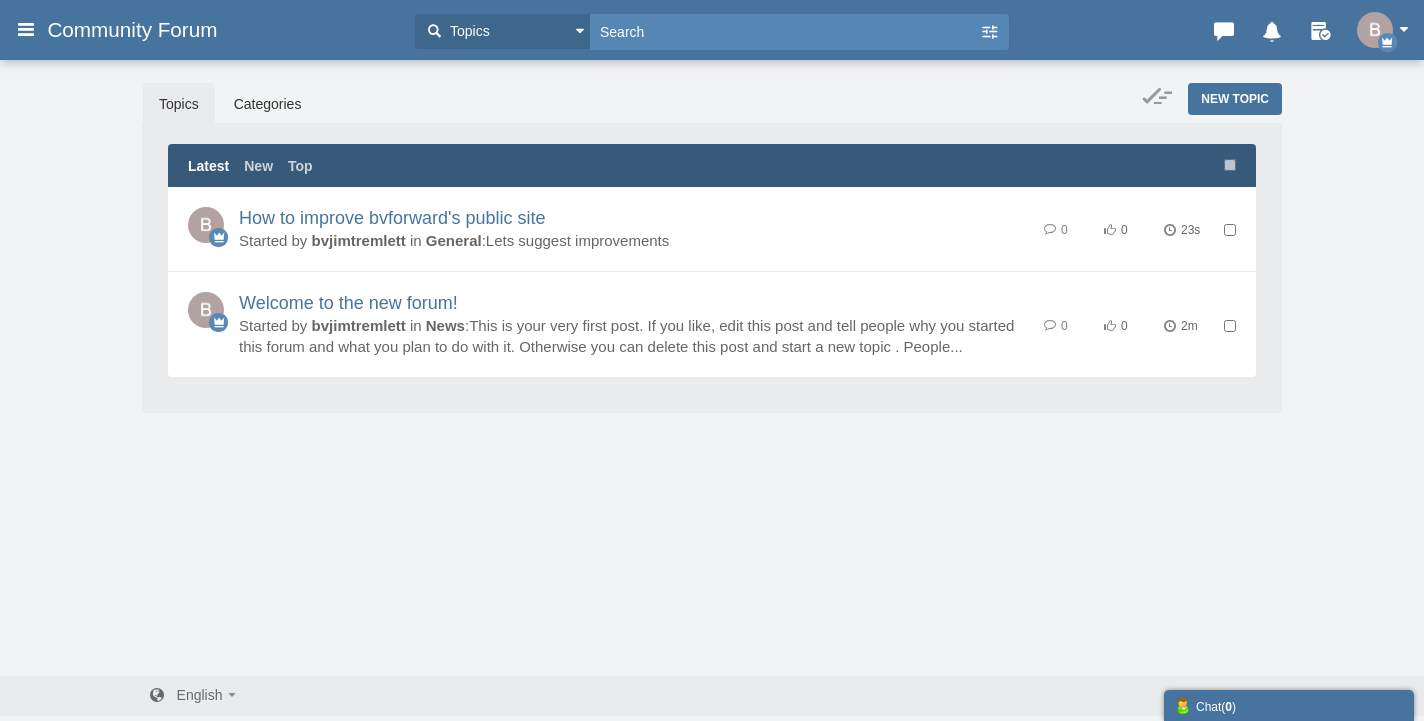 scroll, scrollTop: 0, scrollLeft: 0, axis: both 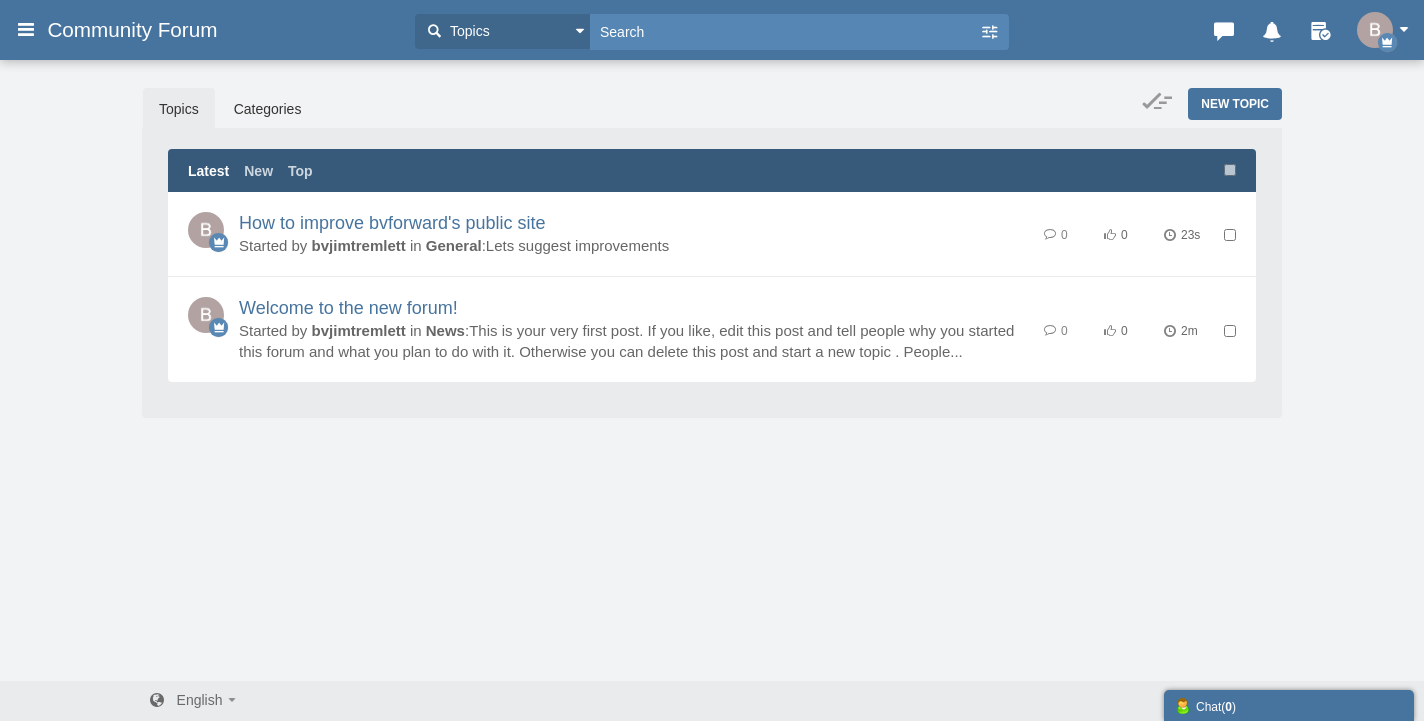 click on "Messages are turned off. Enable them to send or receive messages.
Enable Messages
Cancel
×
Modal title
OK
Welcome to your new forum! Remember, this is your forum, and you have the freedom to  change the theme  and modify the content as you see fit.
New Topic
Topics
Categories
Latest
Latest
New
Top" at bounding box center (712, 369) 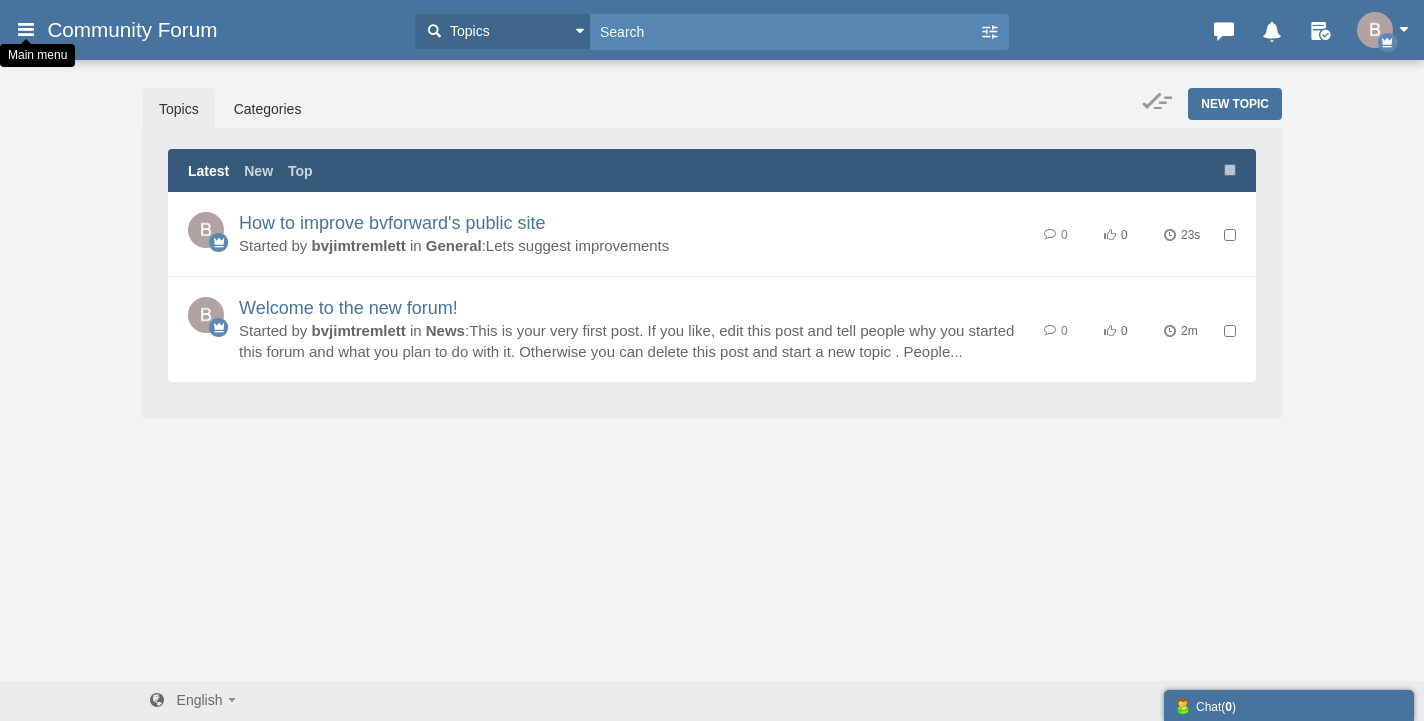 click at bounding box center [26, 29] 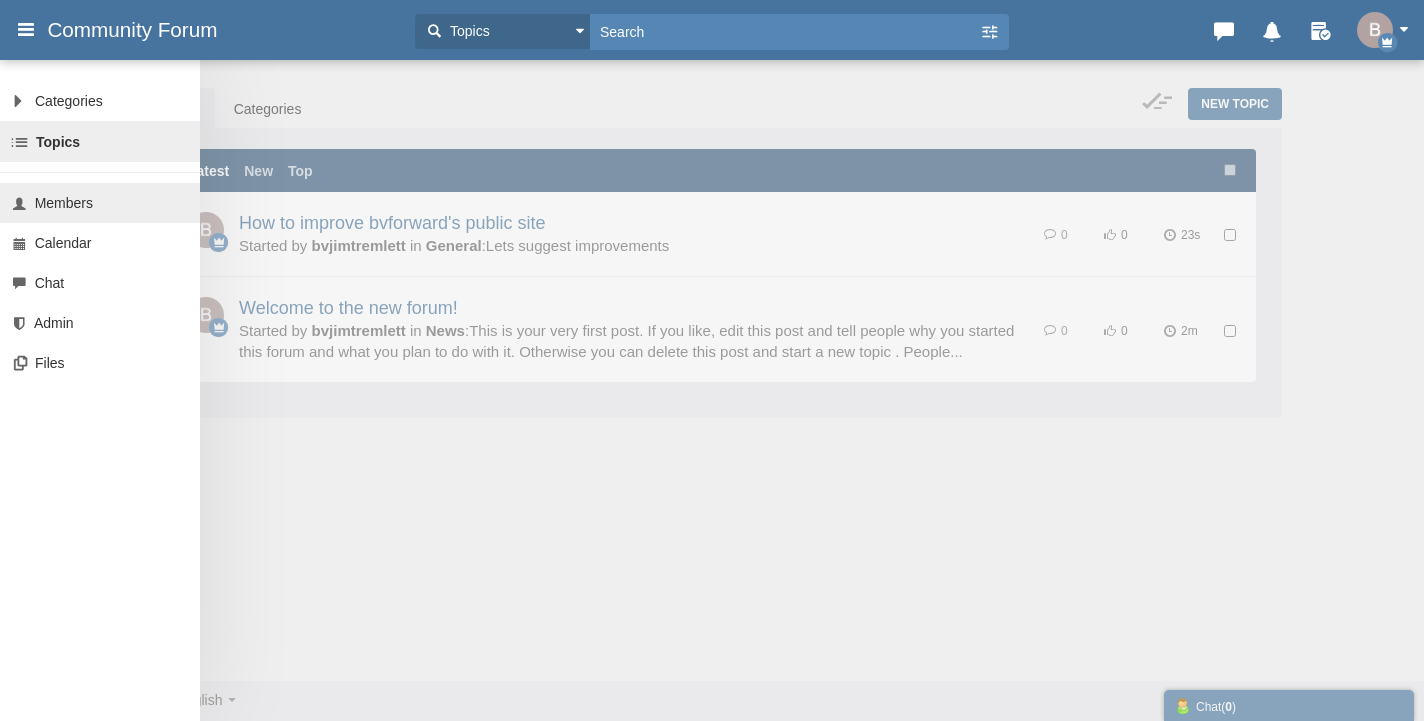 click on "Members" at bounding box center [100, 203] 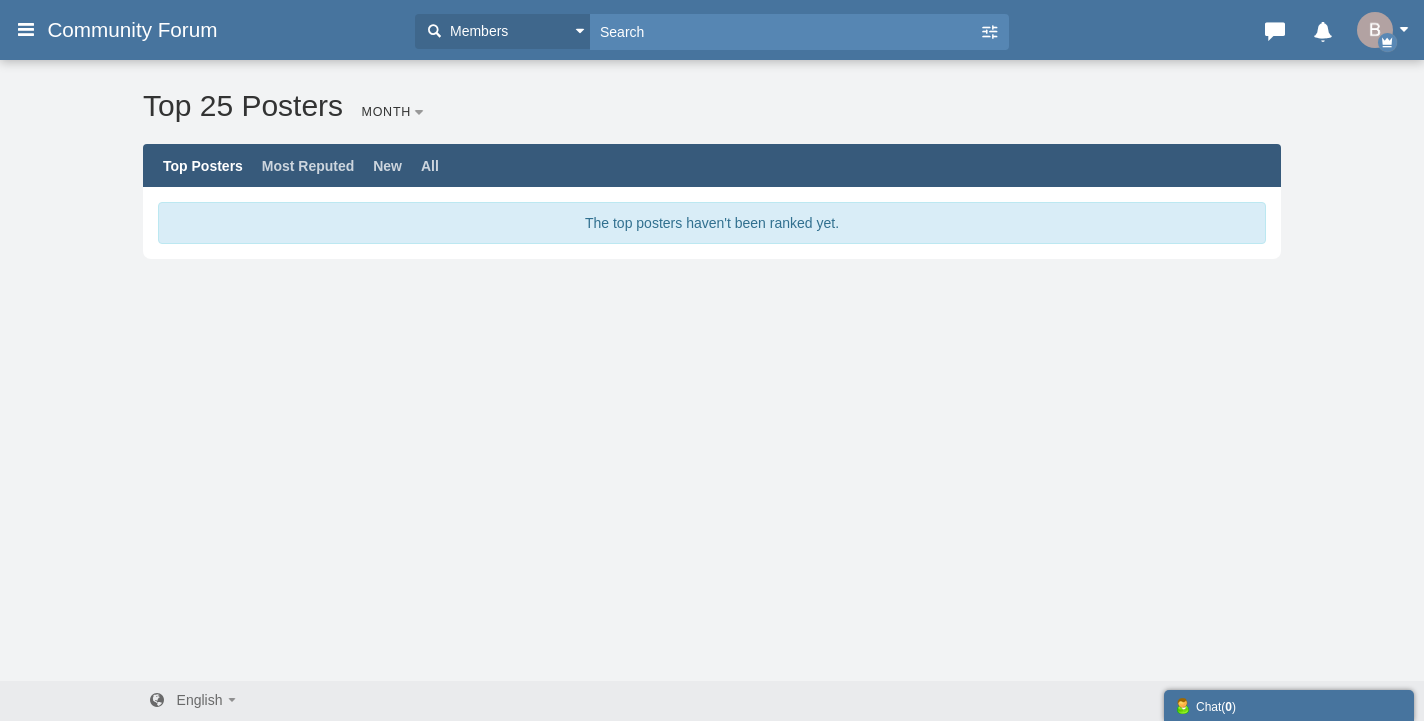 scroll, scrollTop: 0, scrollLeft: 0, axis: both 